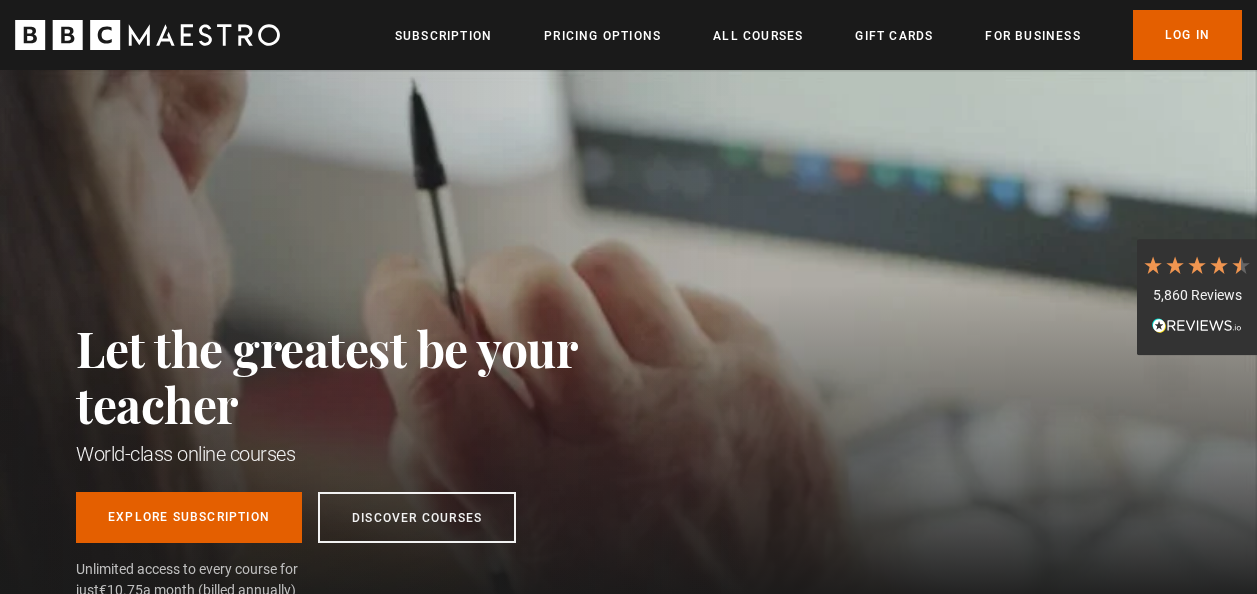 scroll, scrollTop: 0, scrollLeft: 0, axis: both 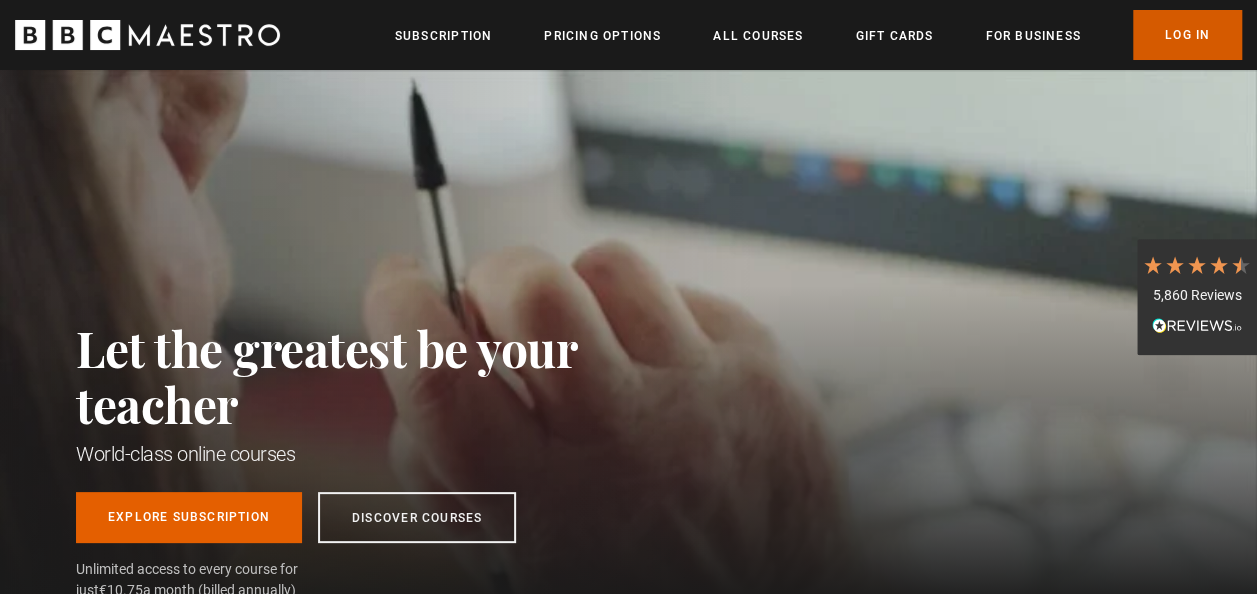 click on "Log In" at bounding box center [1187, 35] 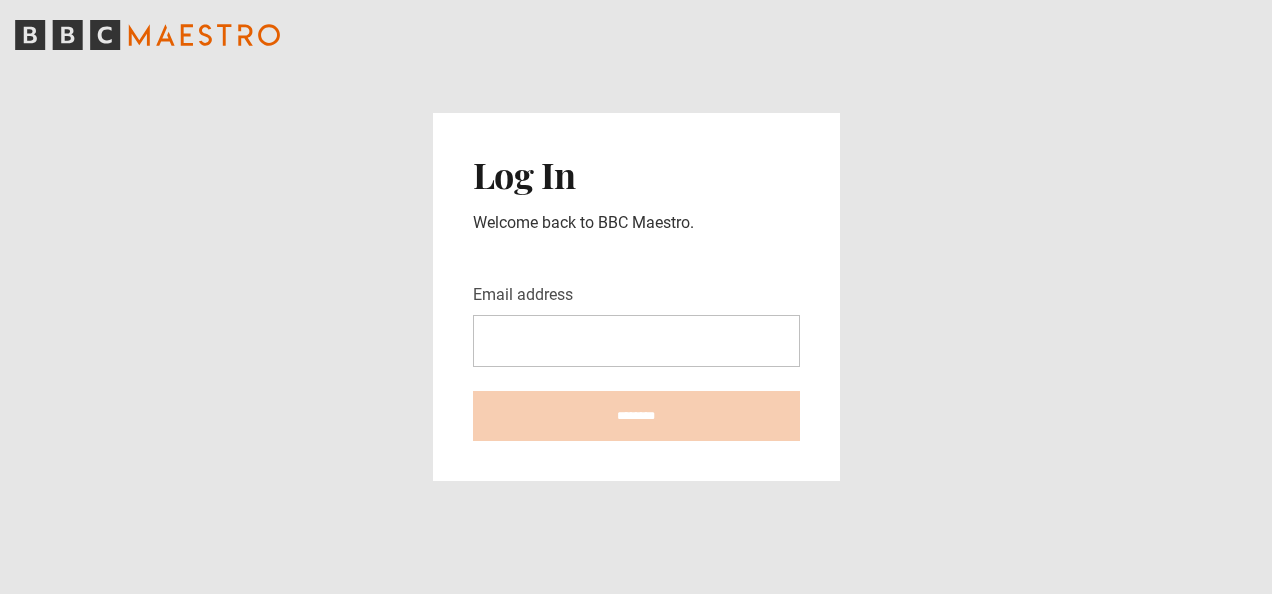 scroll, scrollTop: 0, scrollLeft: 0, axis: both 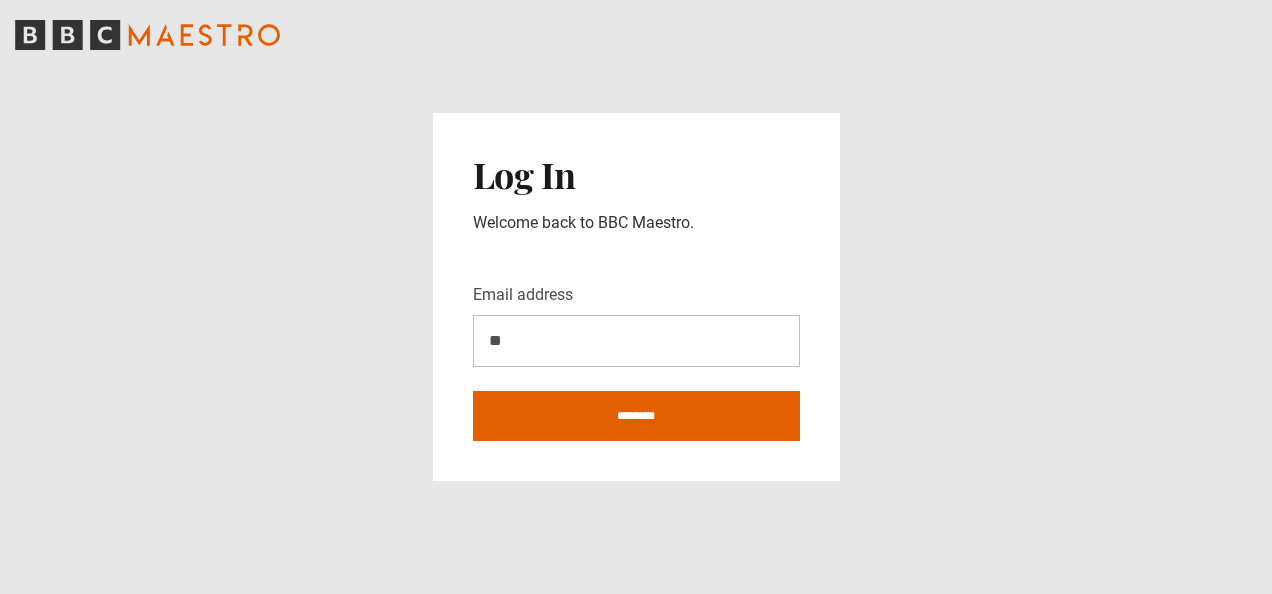 type on "**********" 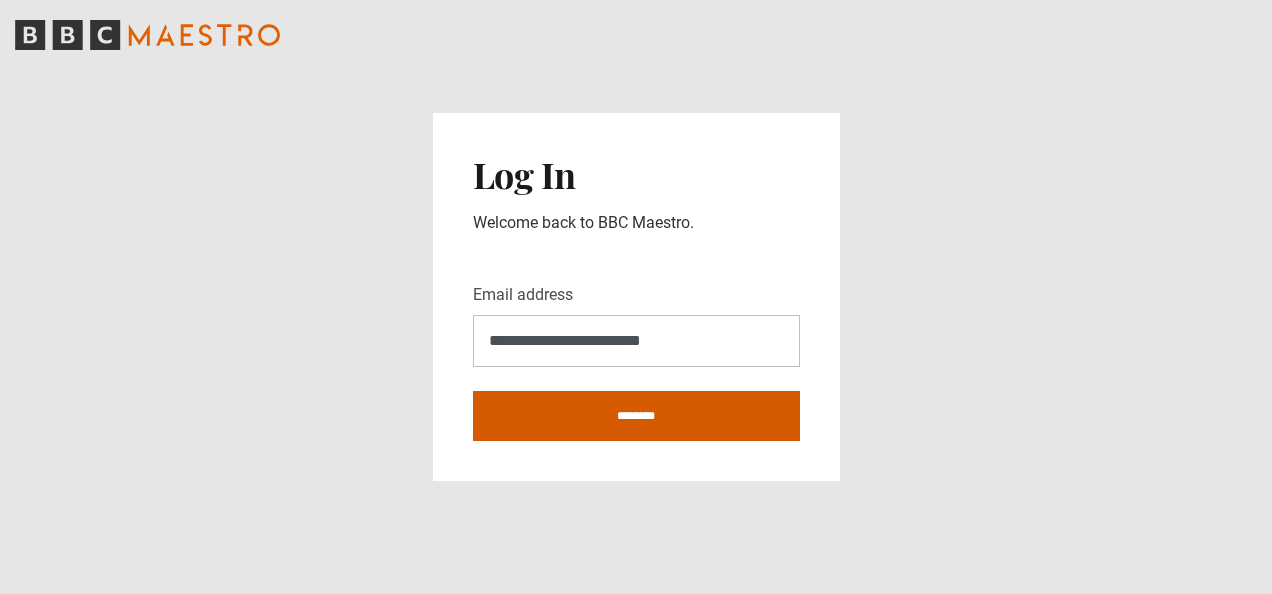 click on "********" at bounding box center (636, 416) 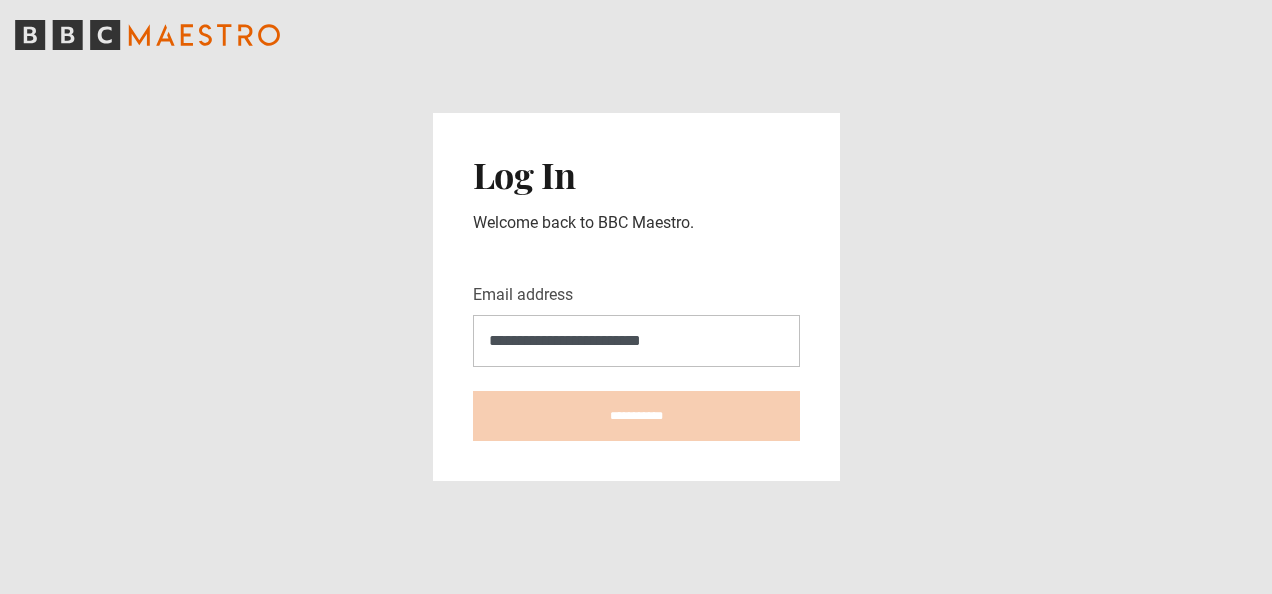 type on "**********" 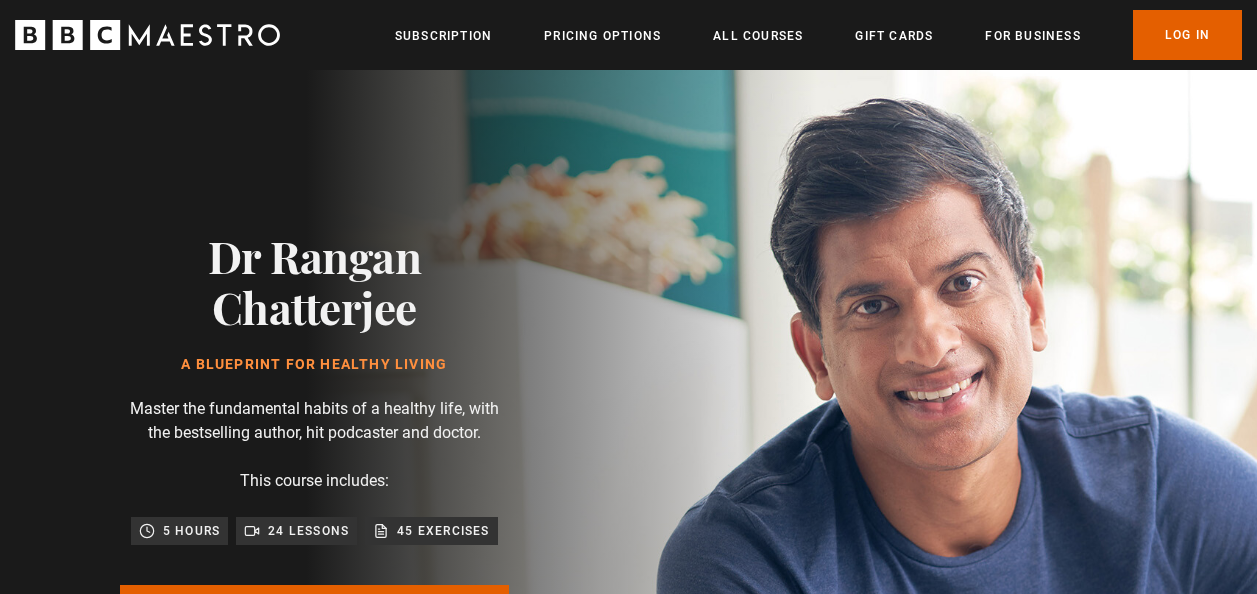 scroll, scrollTop: 0, scrollLeft: 0, axis: both 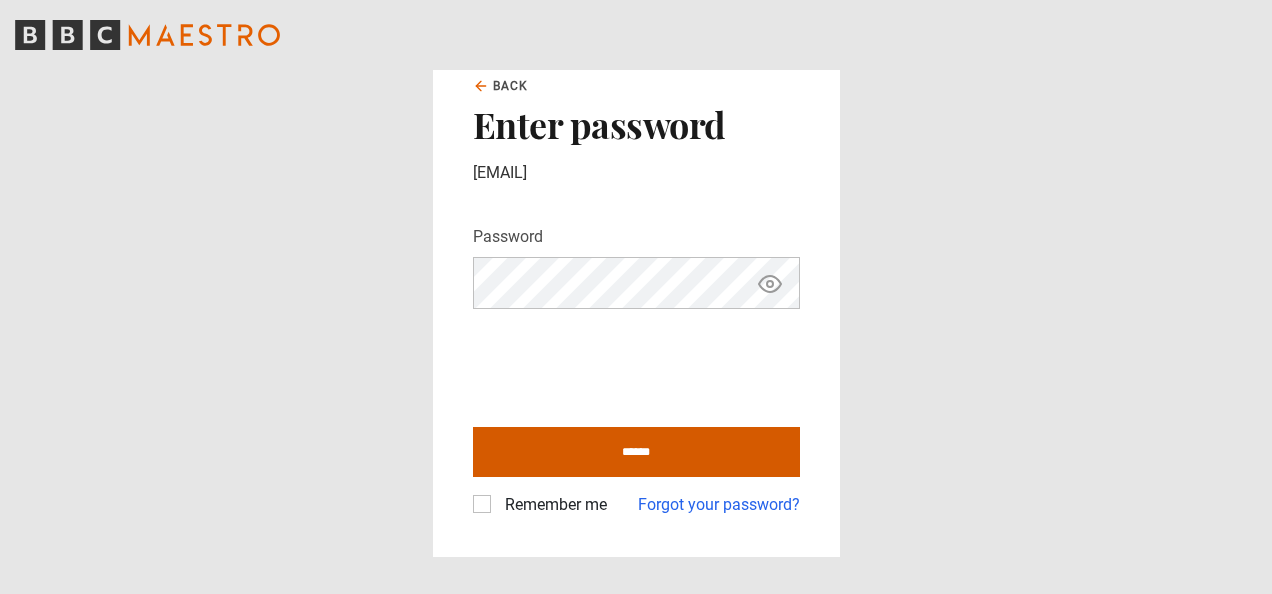 click on "******" at bounding box center [636, 452] 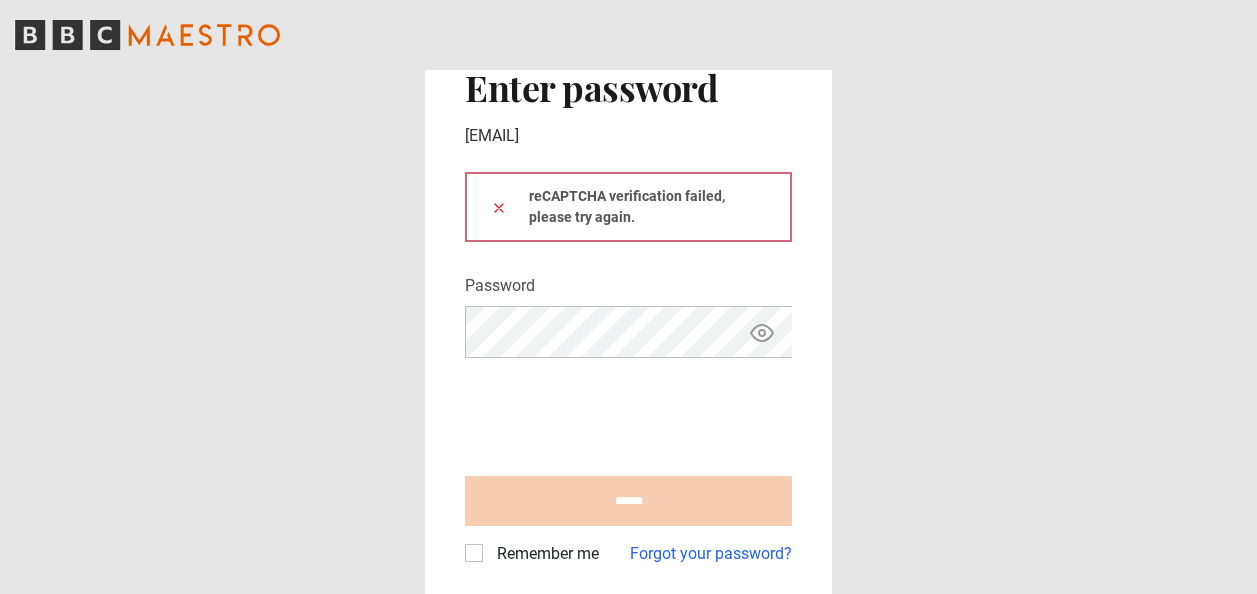 scroll, scrollTop: 0, scrollLeft: 0, axis: both 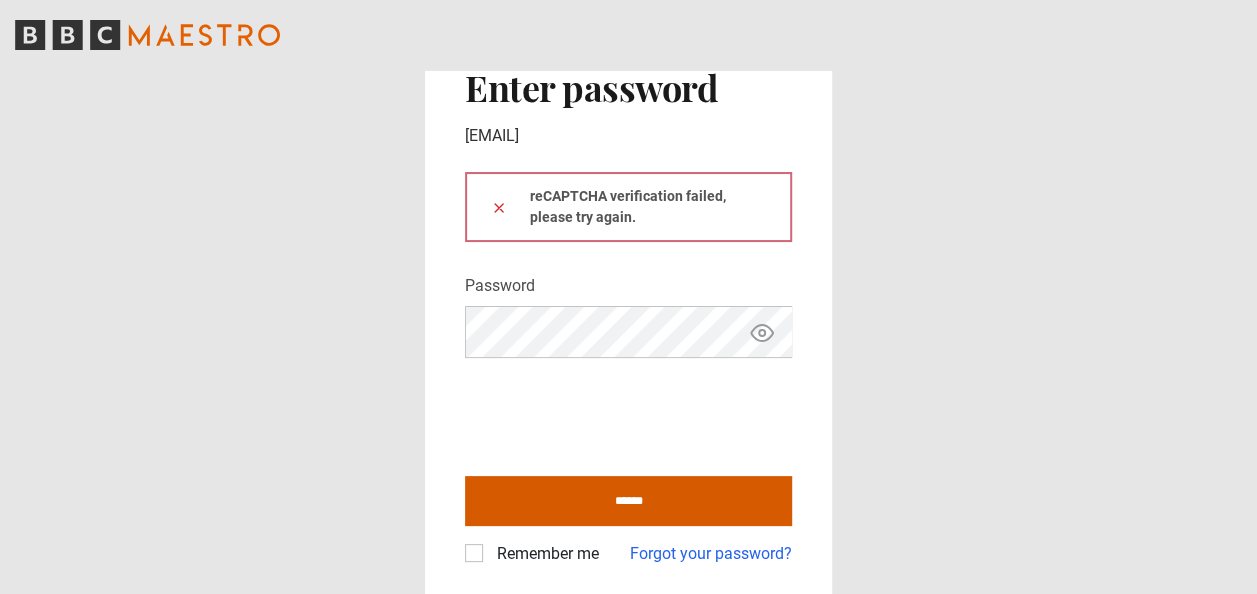 click on "******" at bounding box center [628, 501] 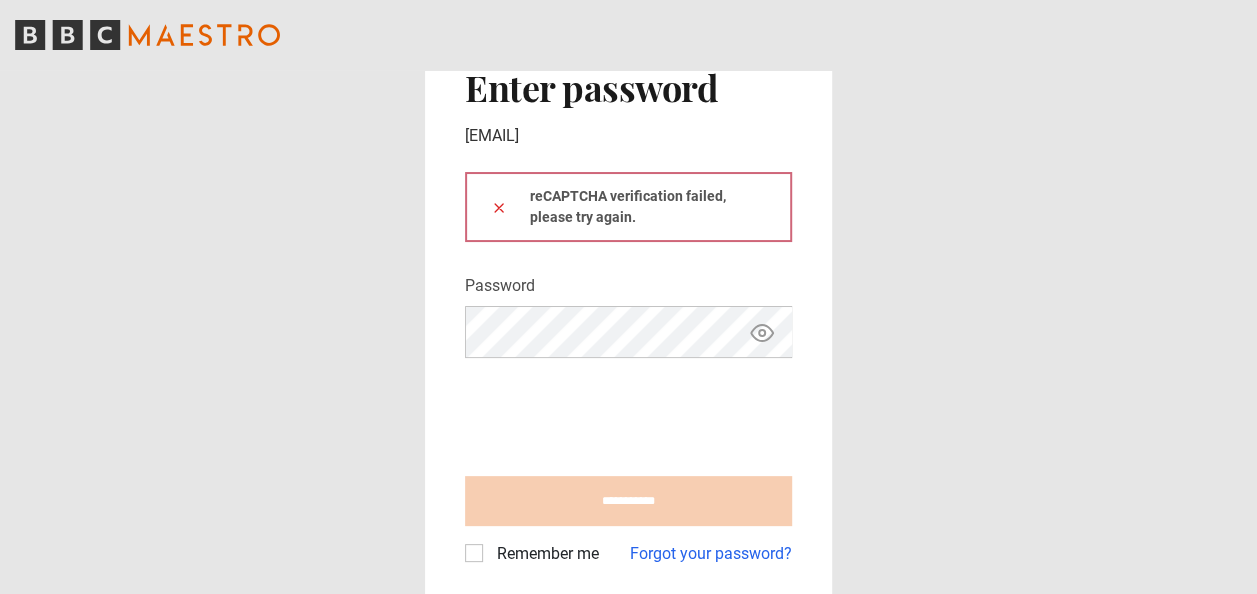 type on "**********" 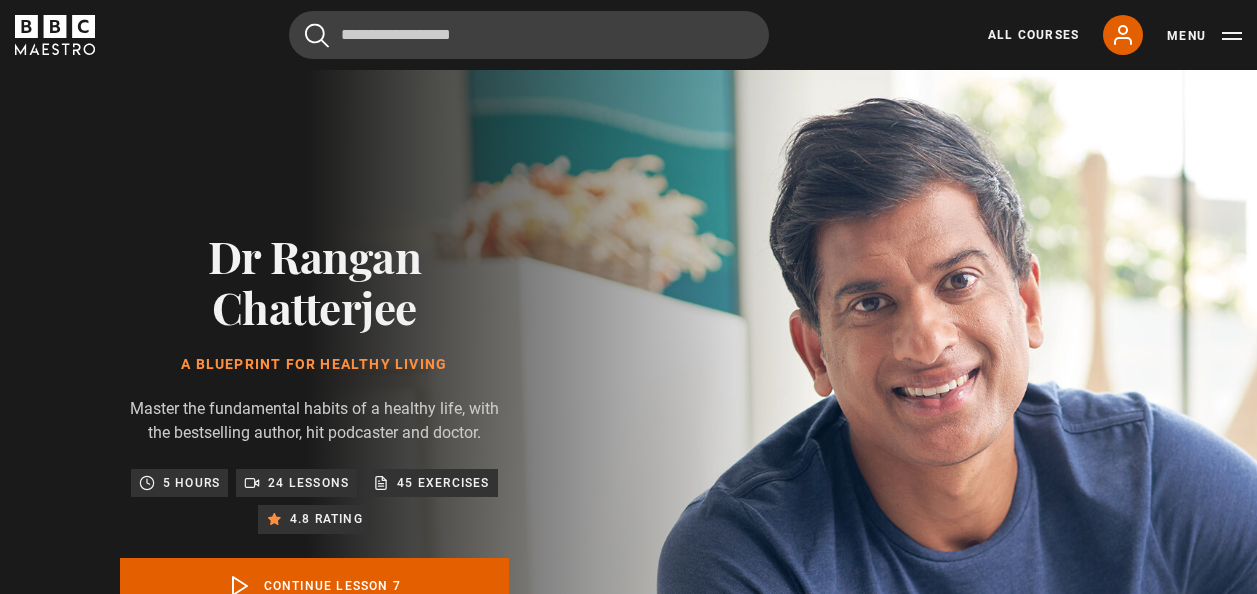 scroll, scrollTop: 855, scrollLeft: 0, axis: vertical 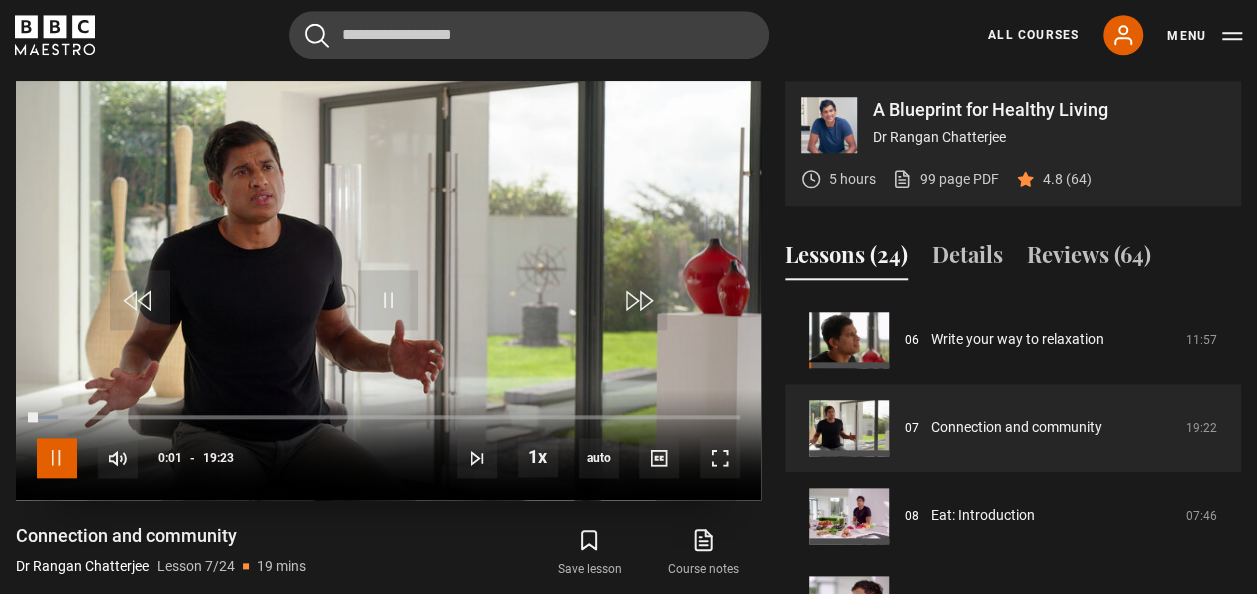 click at bounding box center (57, 458) 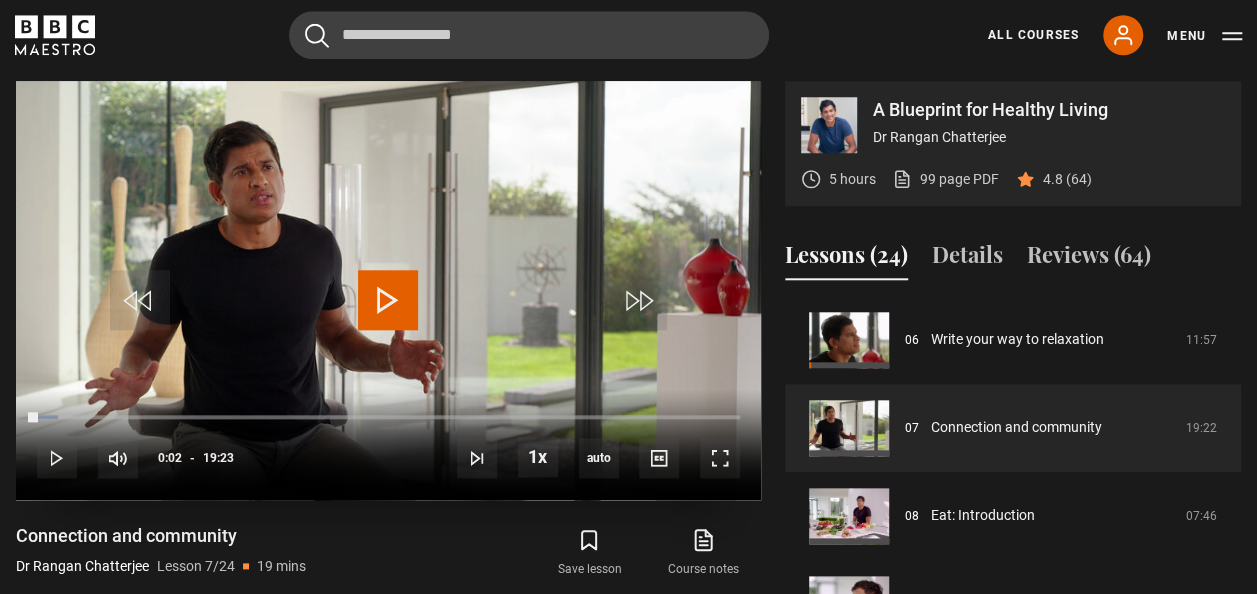 click at bounding box center (388, 300) 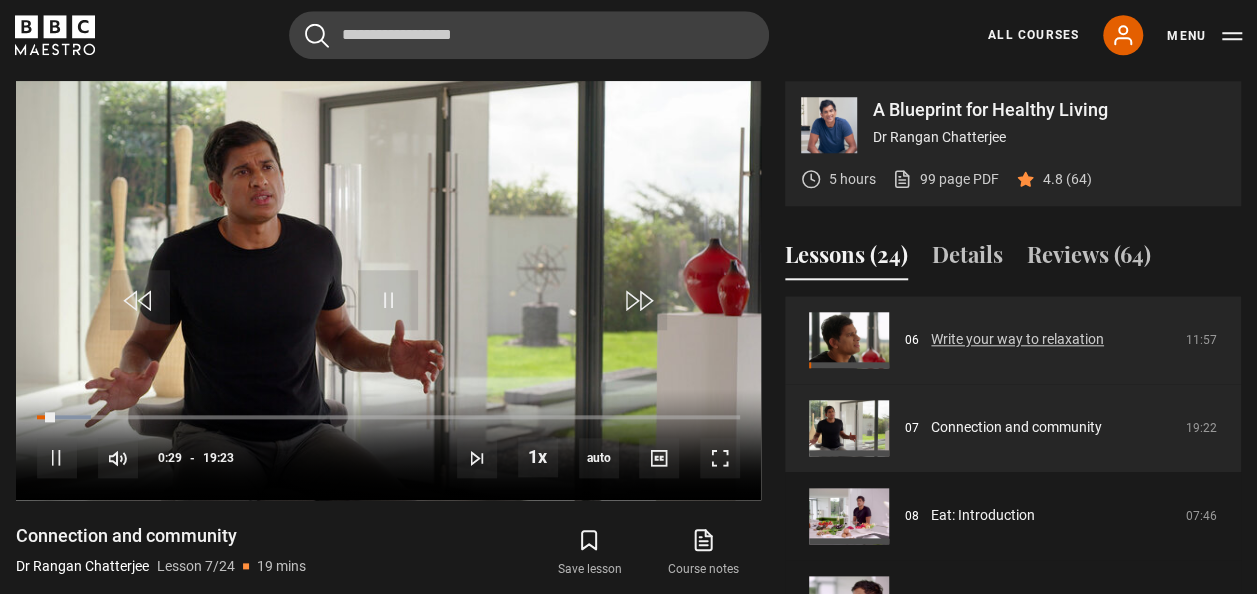 click on "Write your way to relaxation" at bounding box center (1017, 339) 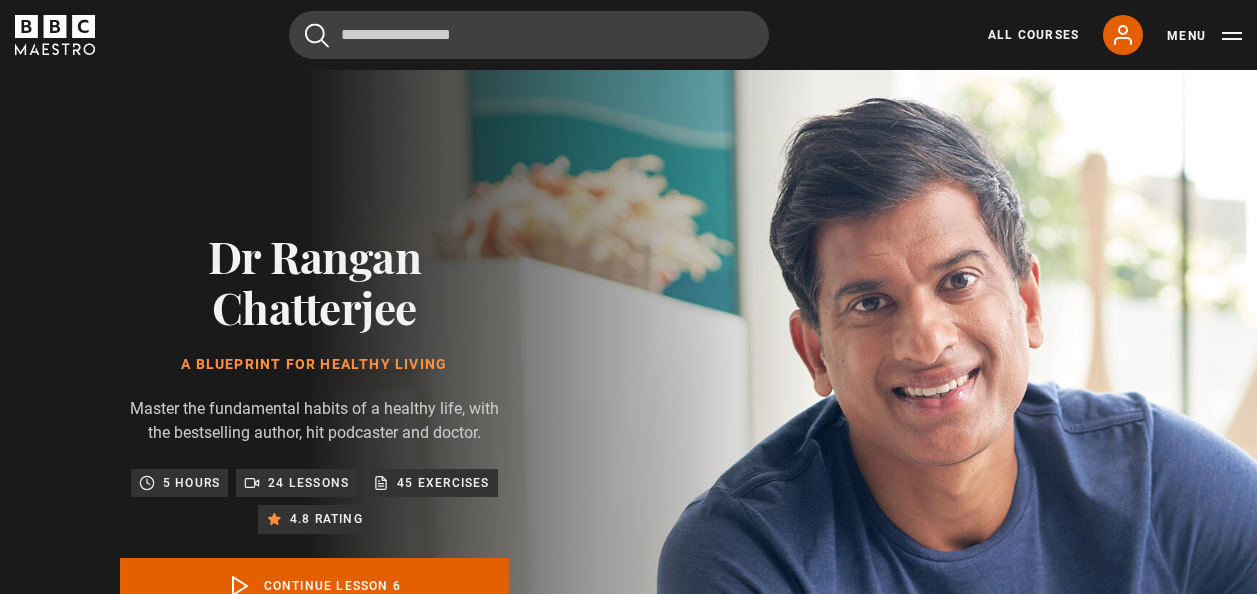 scroll, scrollTop: 855, scrollLeft: 0, axis: vertical 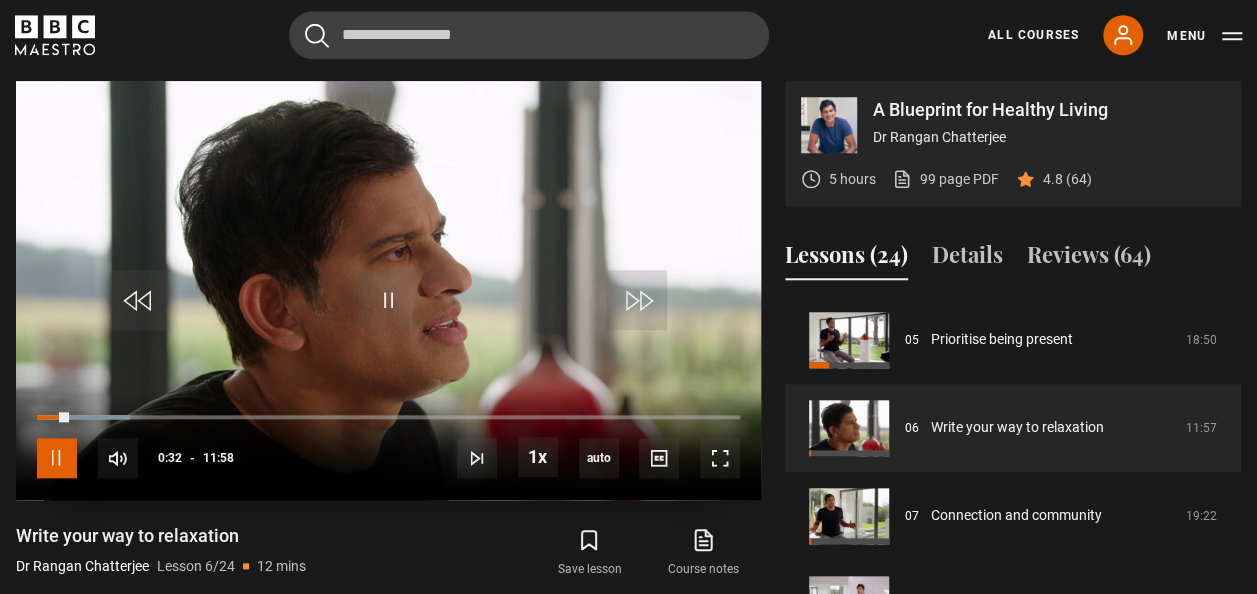 click at bounding box center [57, 458] 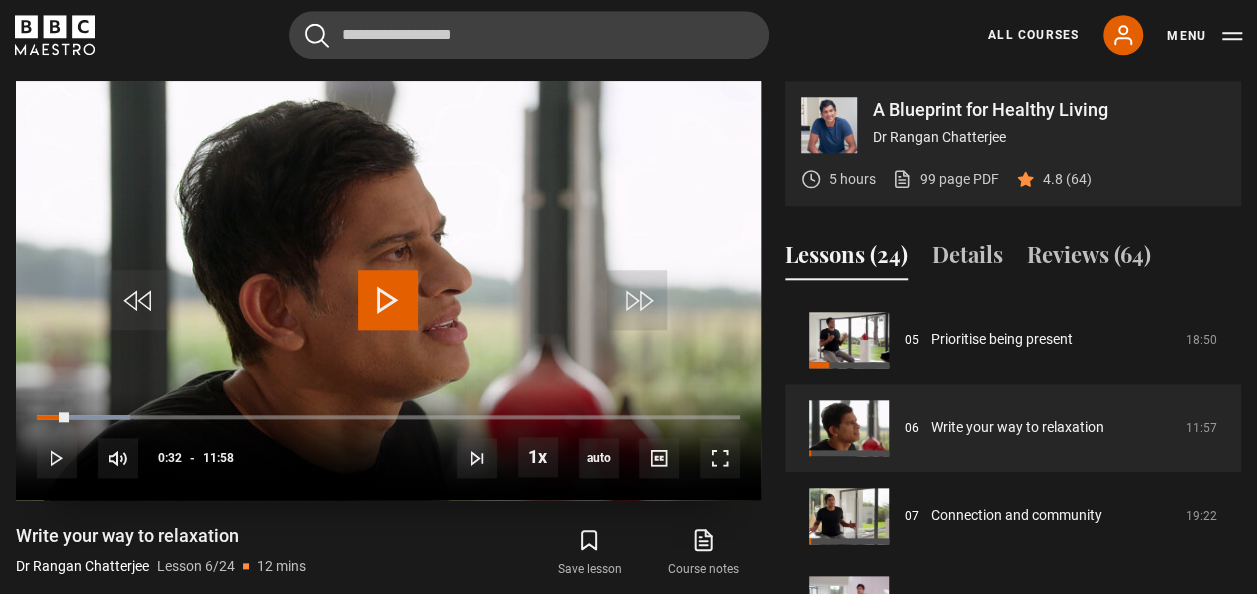 click at bounding box center [388, 300] 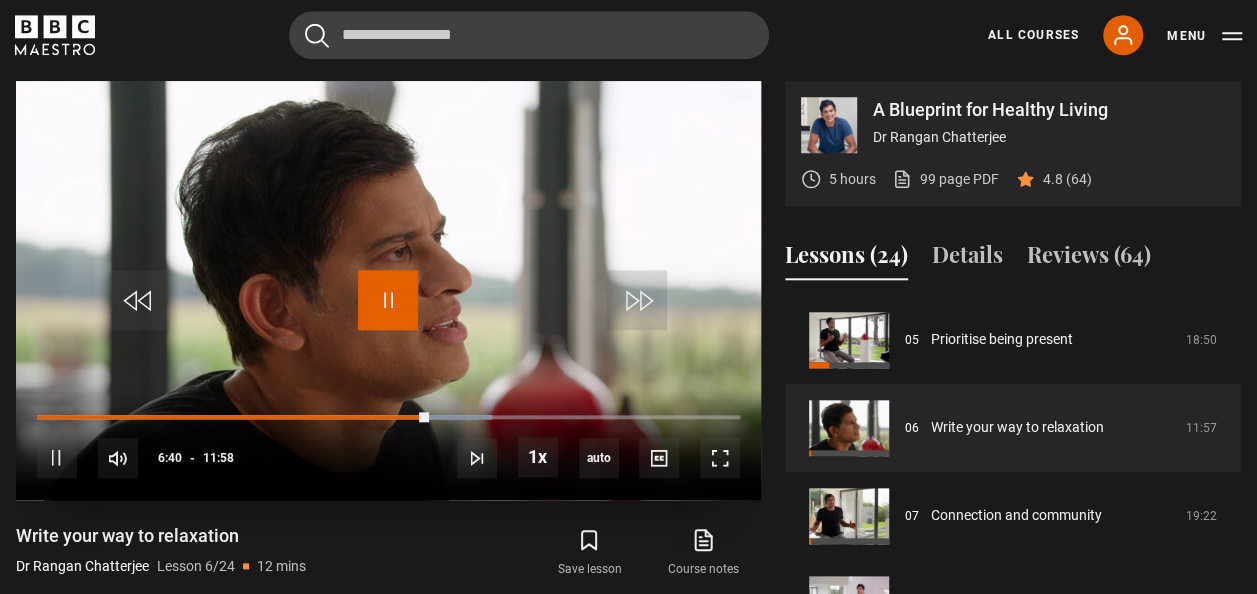 click at bounding box center [388, 300] 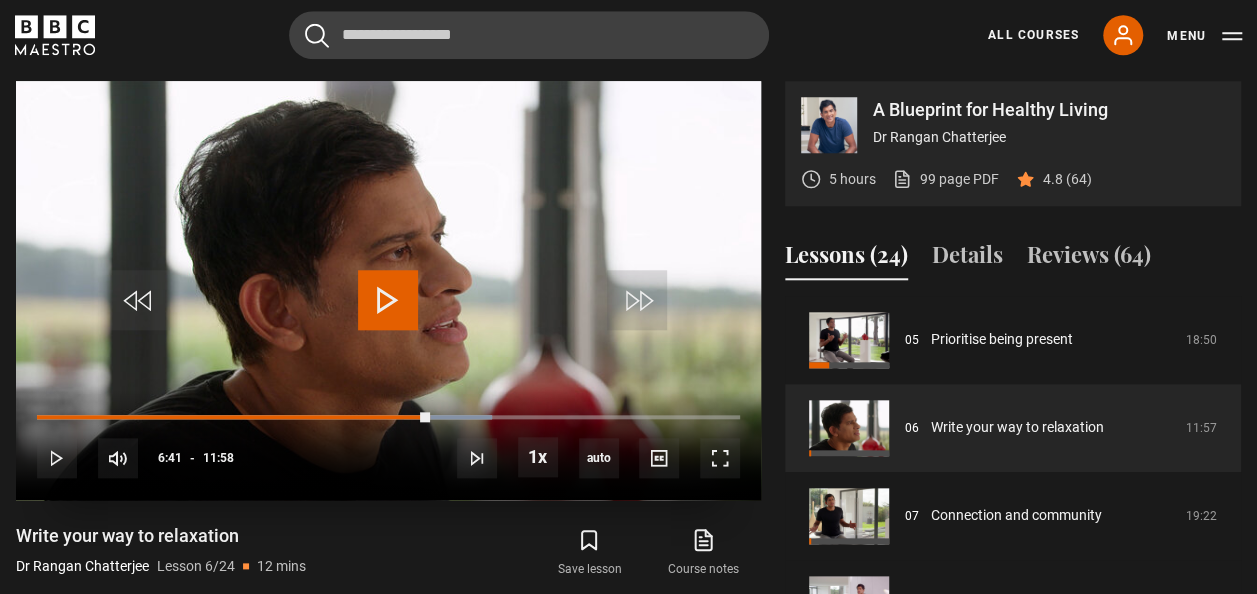 click at bounding box center [388, 300] 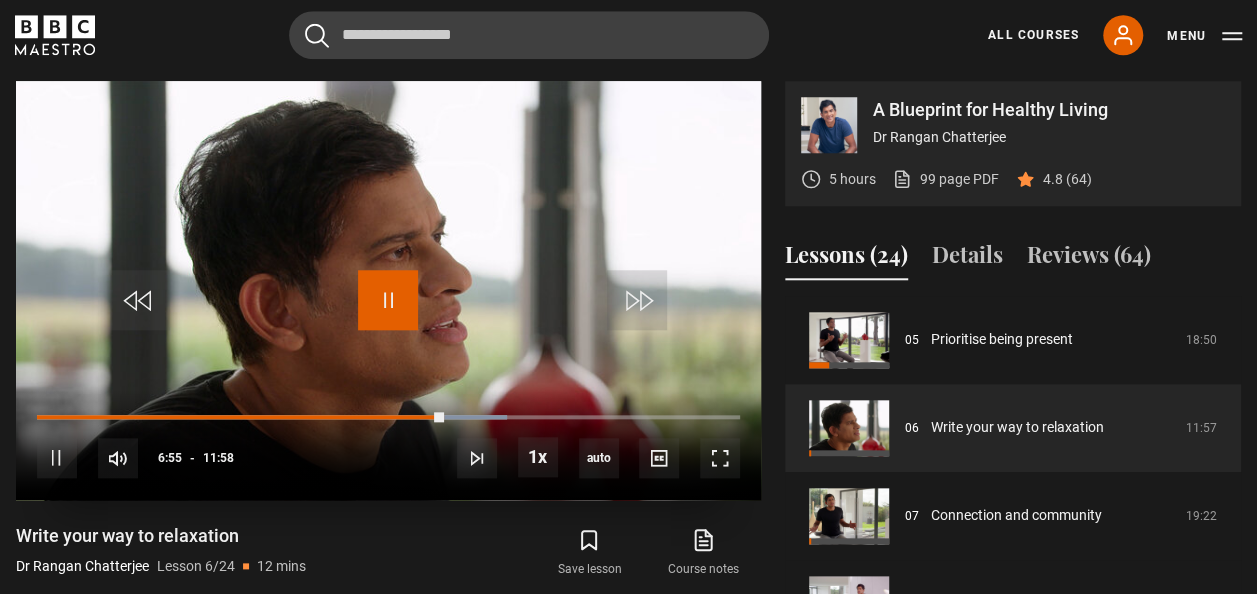 click at bounding box center (388, 300) 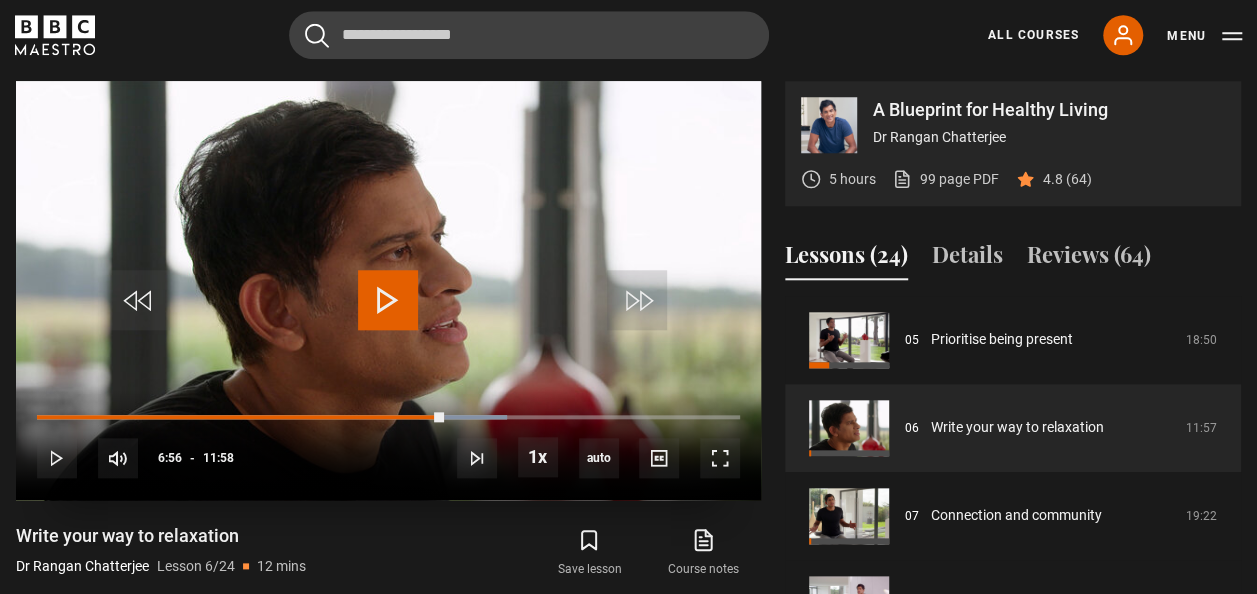 click at bounding box center (388, 300) 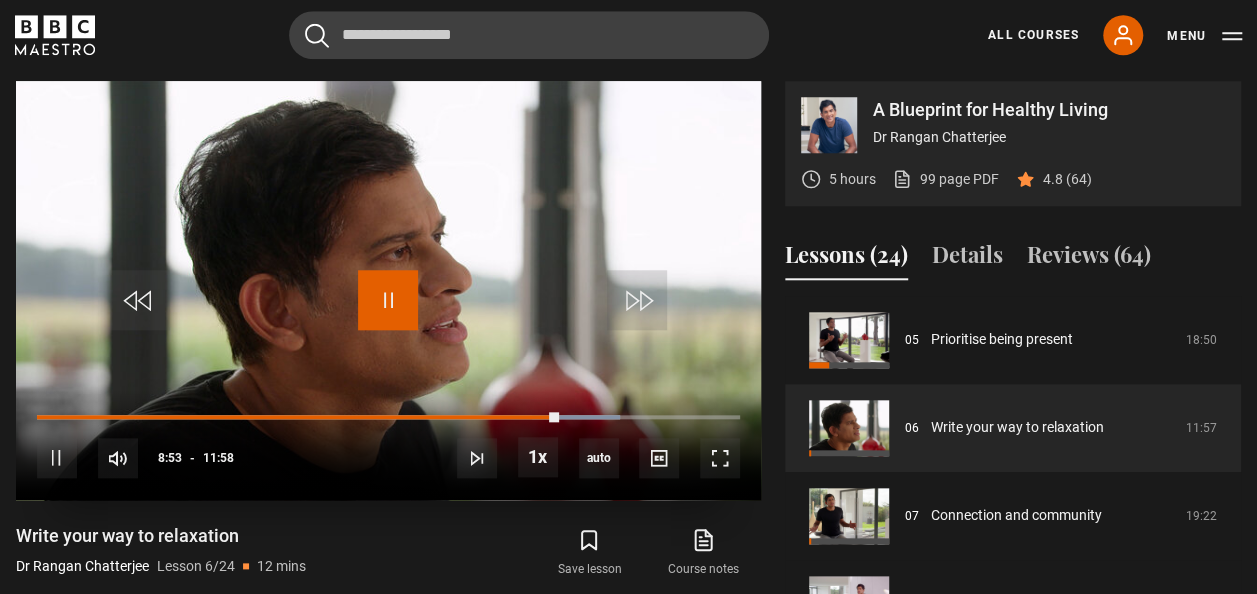 click at bounding box center (388, 300) 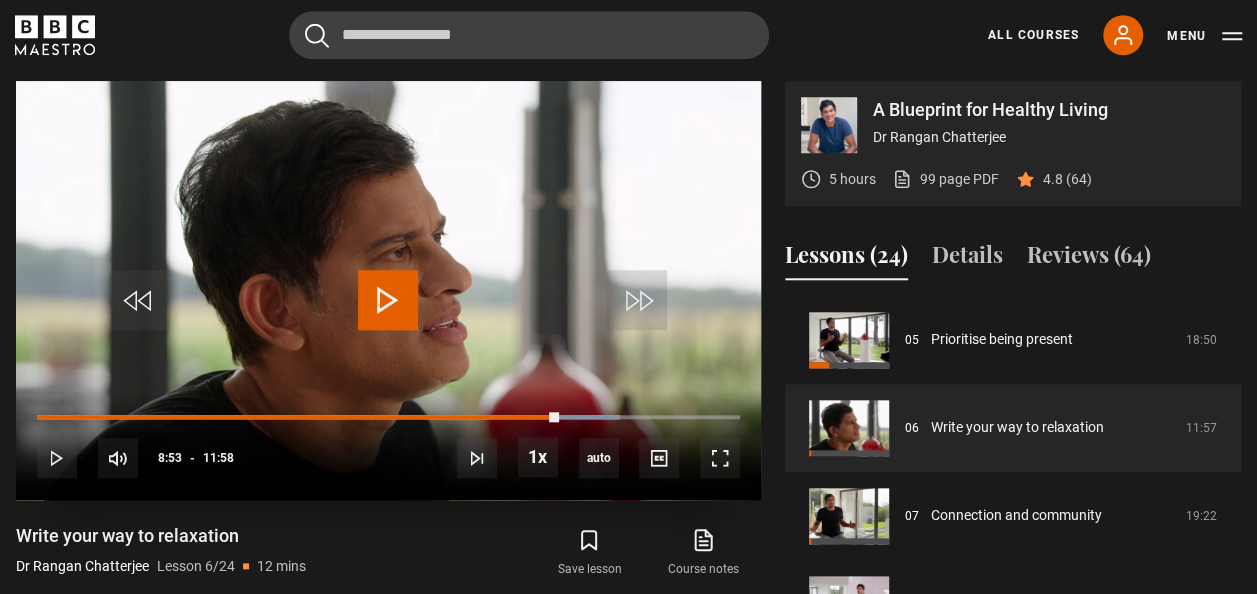 click at bounding box center (388, 300) 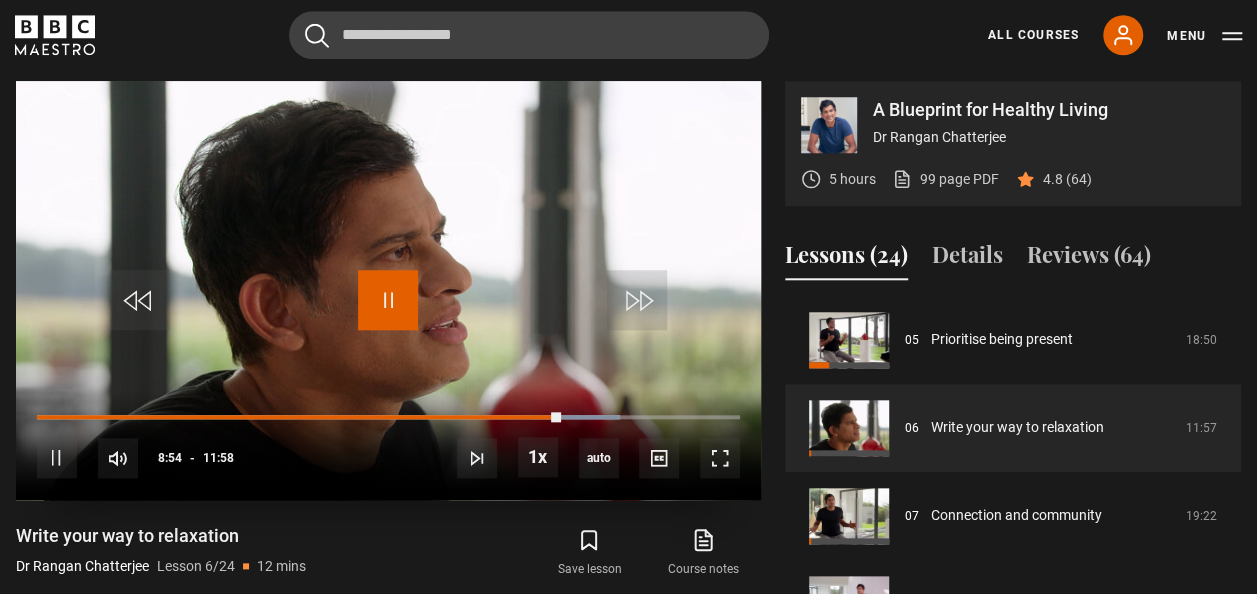 click at bounding box center [388, 300] 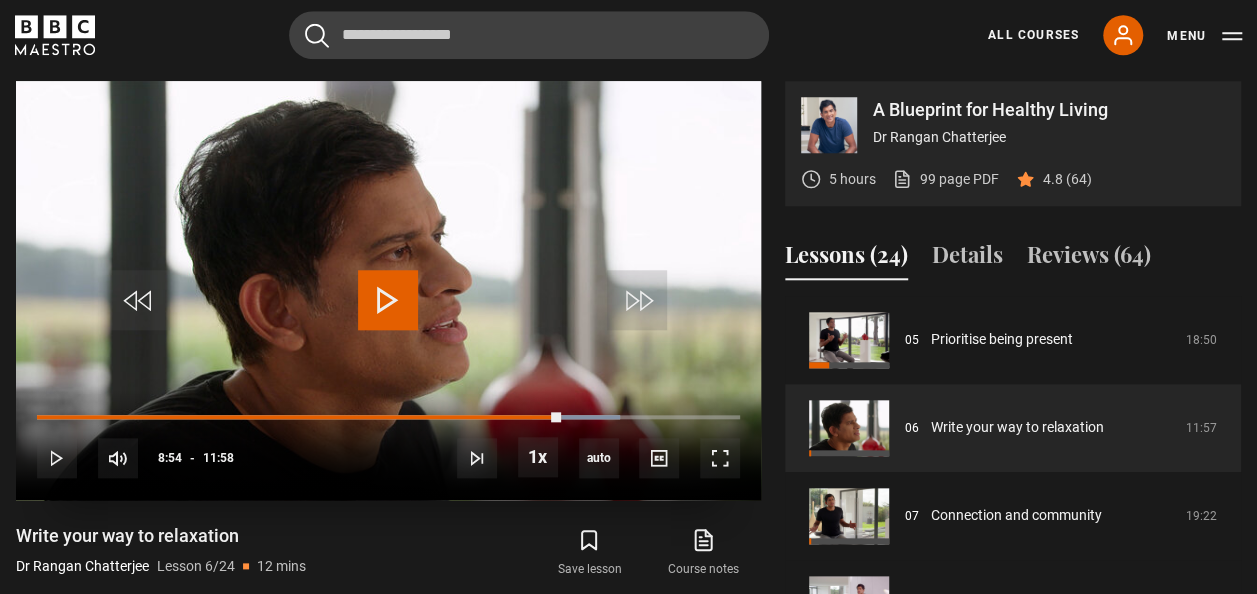 click at bounding box center [388, 300] 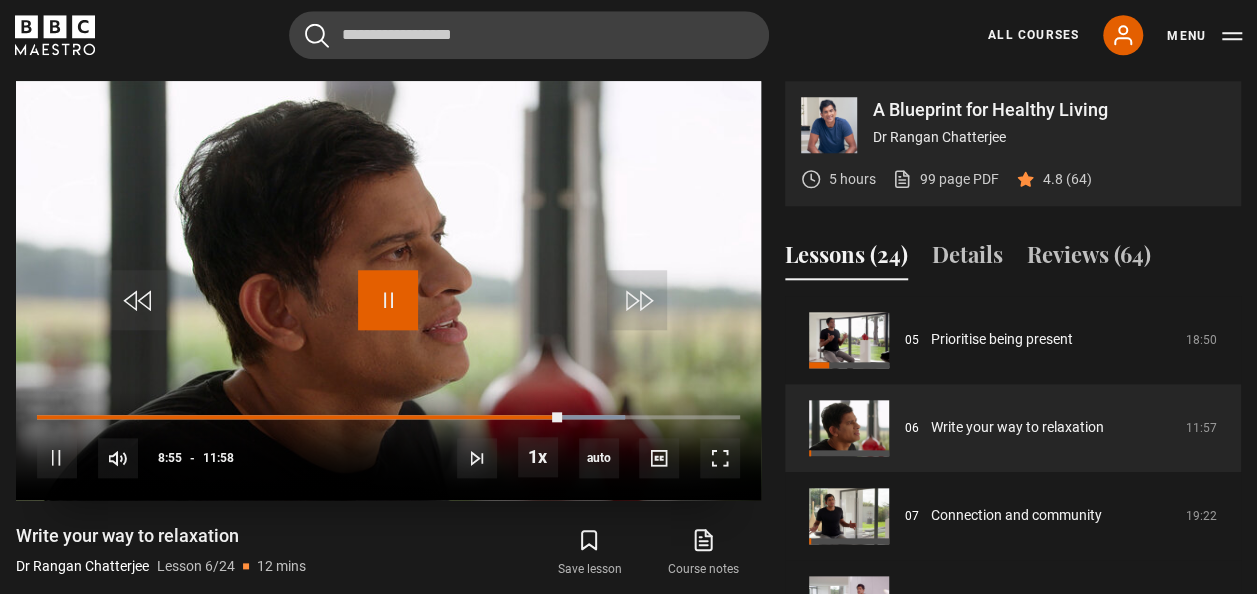 click at bounding box center [388, 300] 